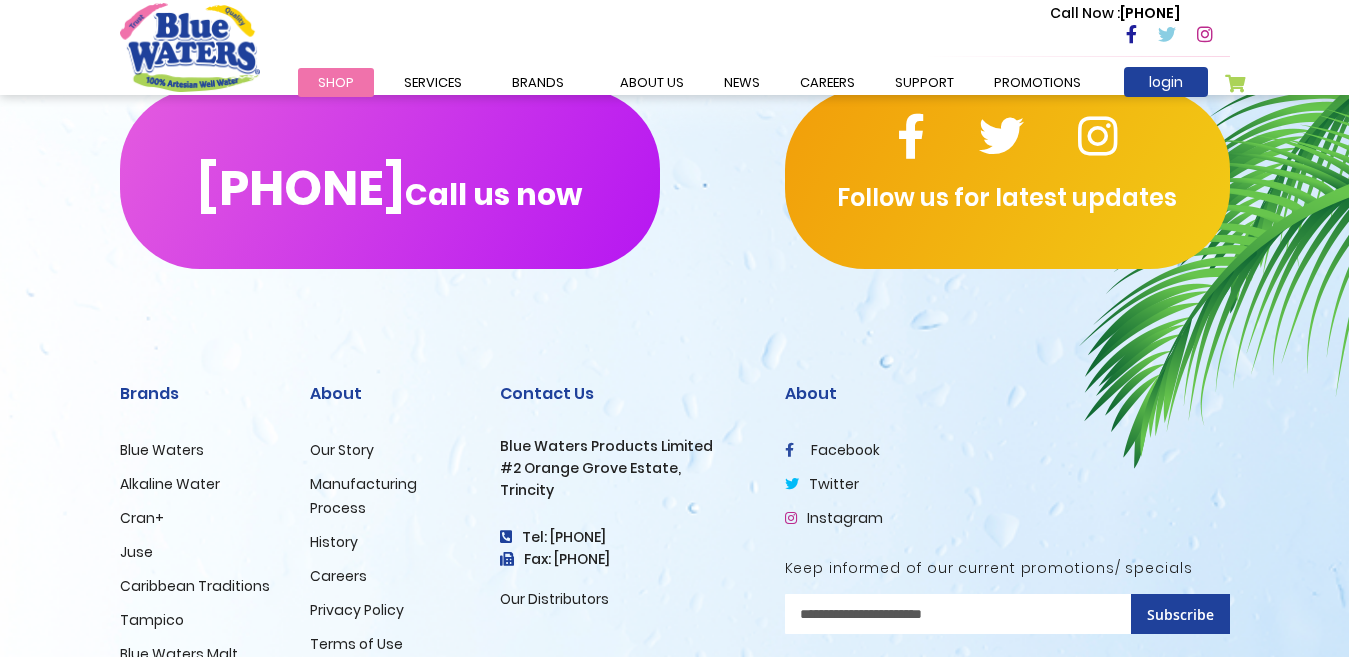 scroll, scrollTop: 4986, scrollLeft: 0, axis: vertical 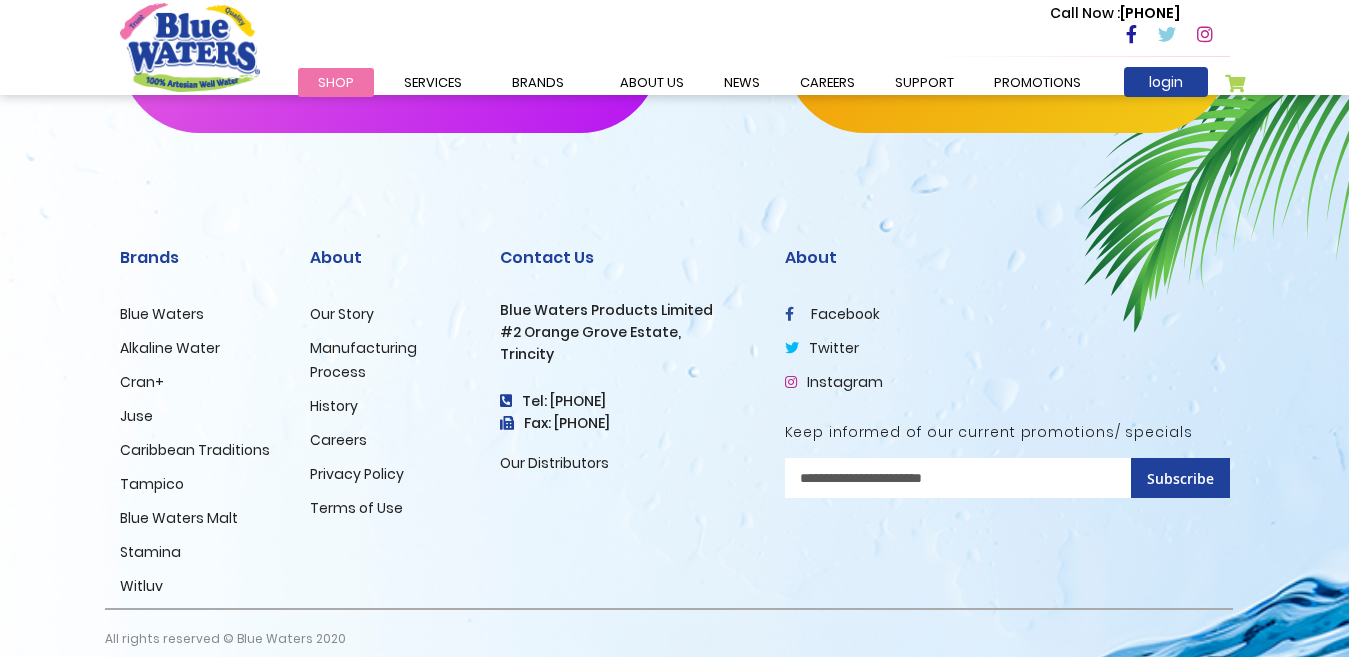 click on "Manufacturing Process" at bounding box center [363, 360] 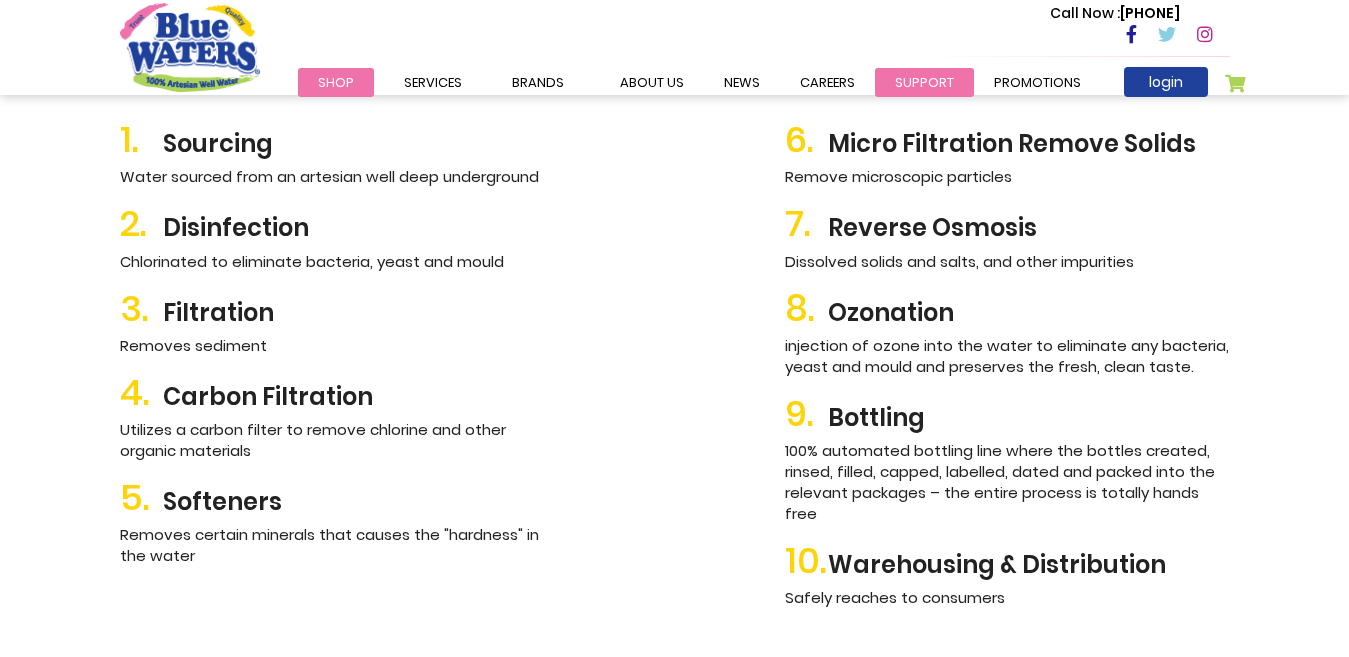 click on "support" at bounding box center [924, 82] 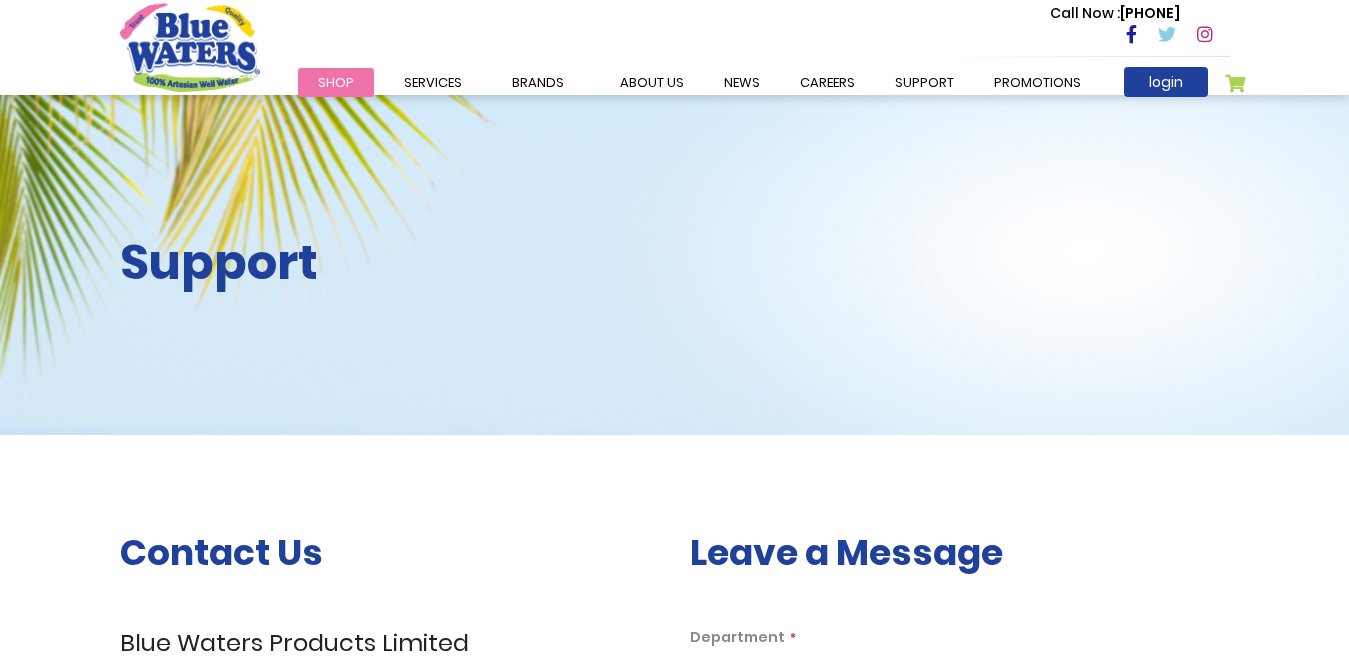 scroll, scrollTop: 0, scrollLeft: 0, axis: both 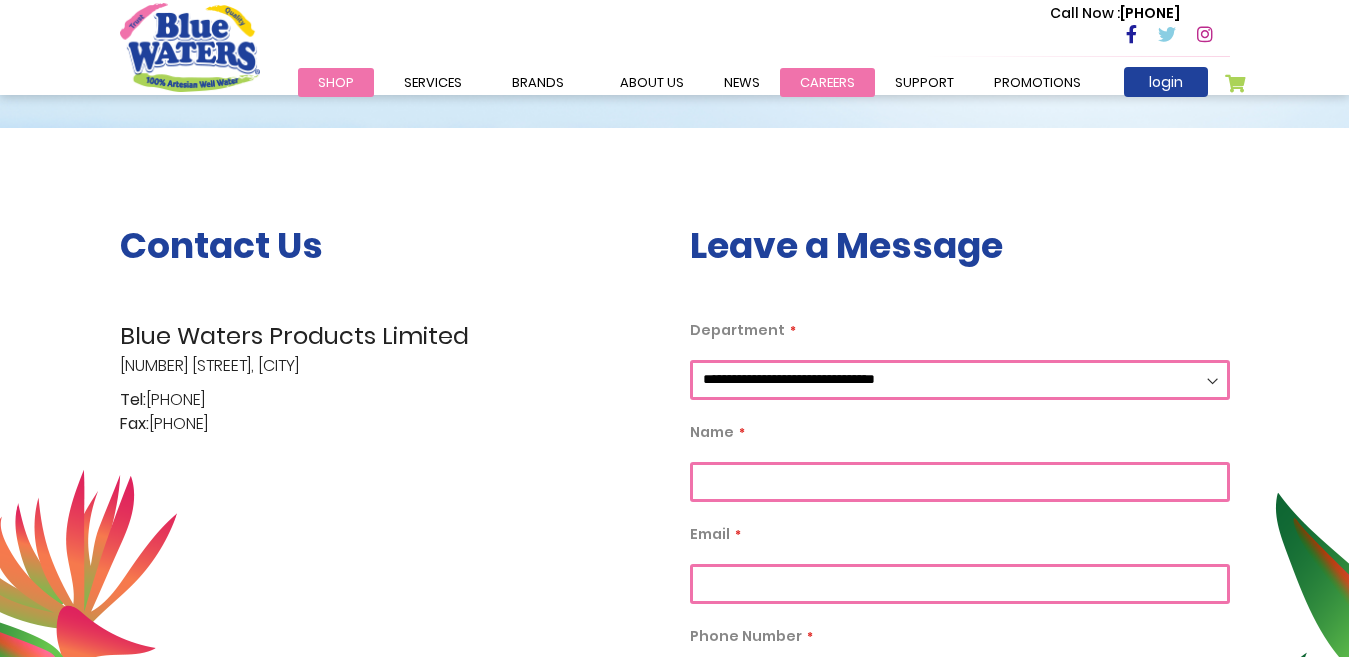 click on "careers" at bounding box center (827, 82) 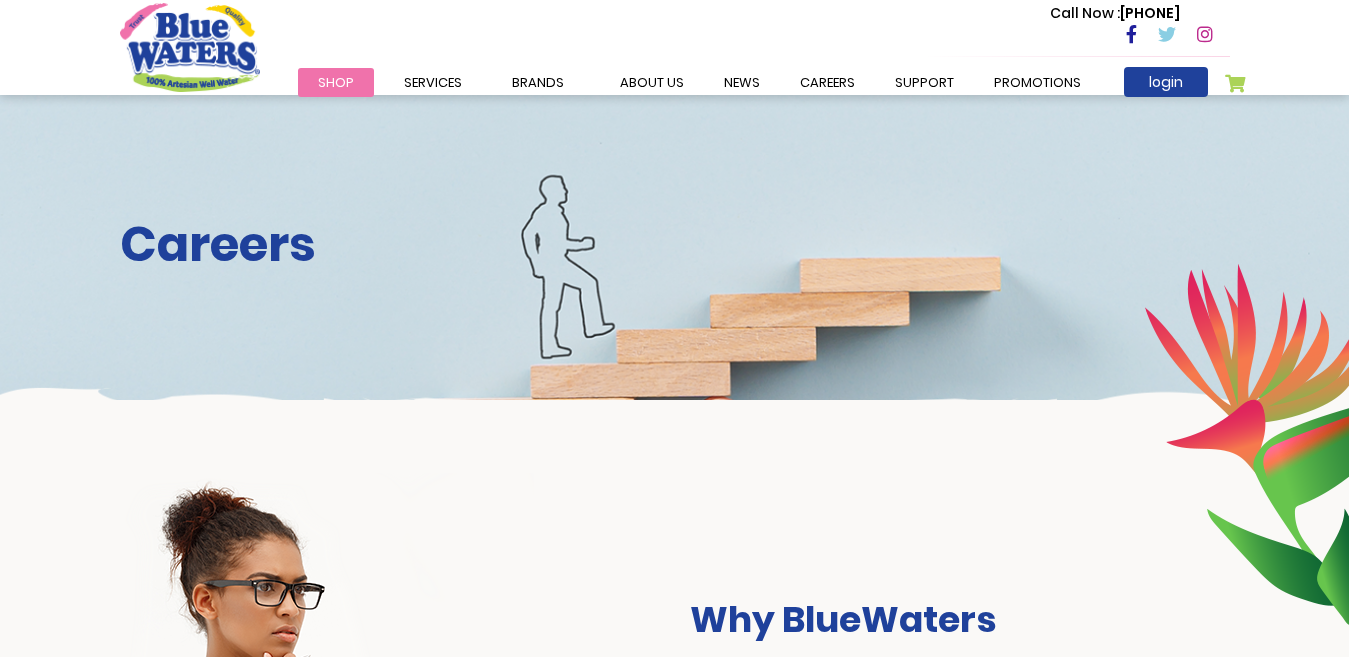 scroll, scrollTop: 0, scrollLeft: 0, axis: both 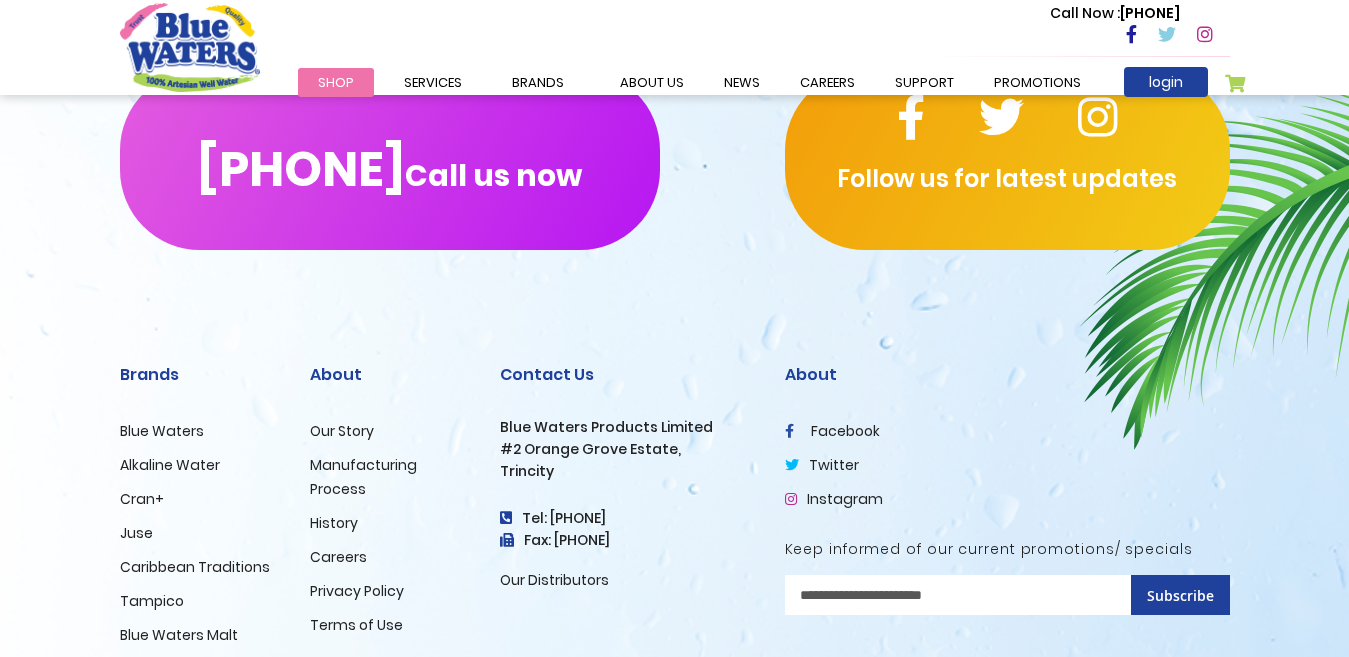 click on "Privacy Policy" at bounding box center (357, 591) 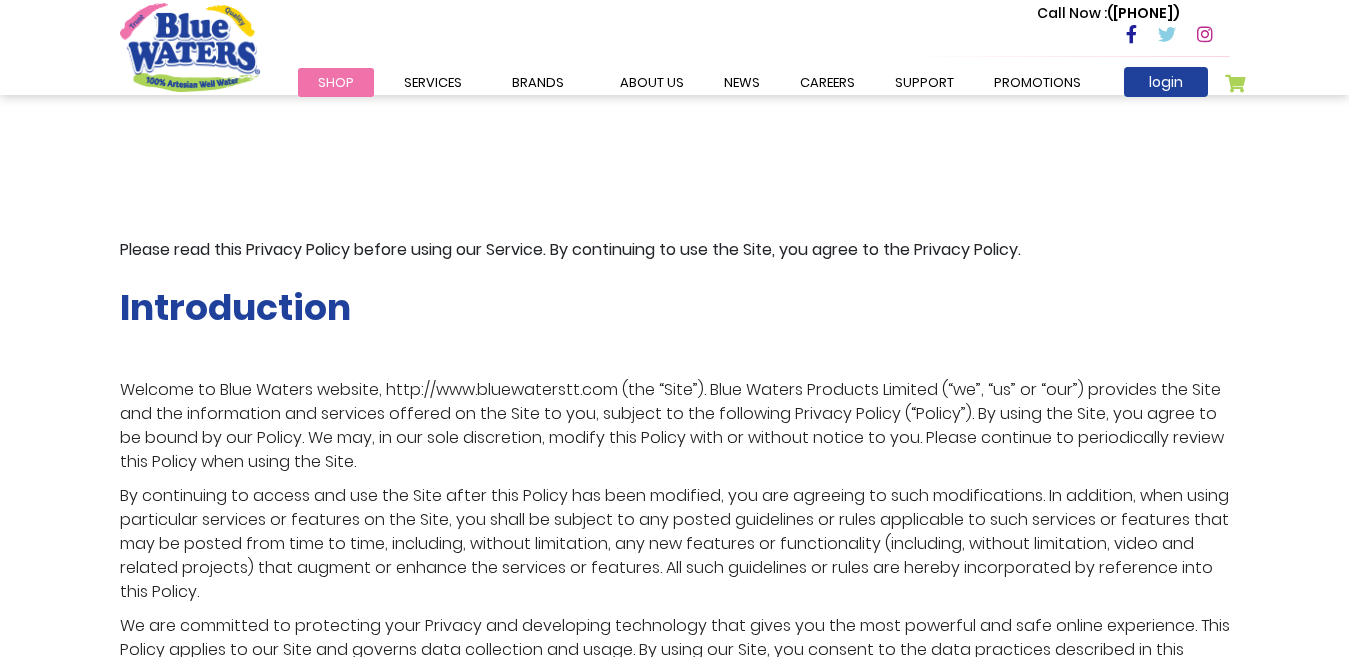 scroll, scrollTop: 0, scrollLeft: 0, axis: both 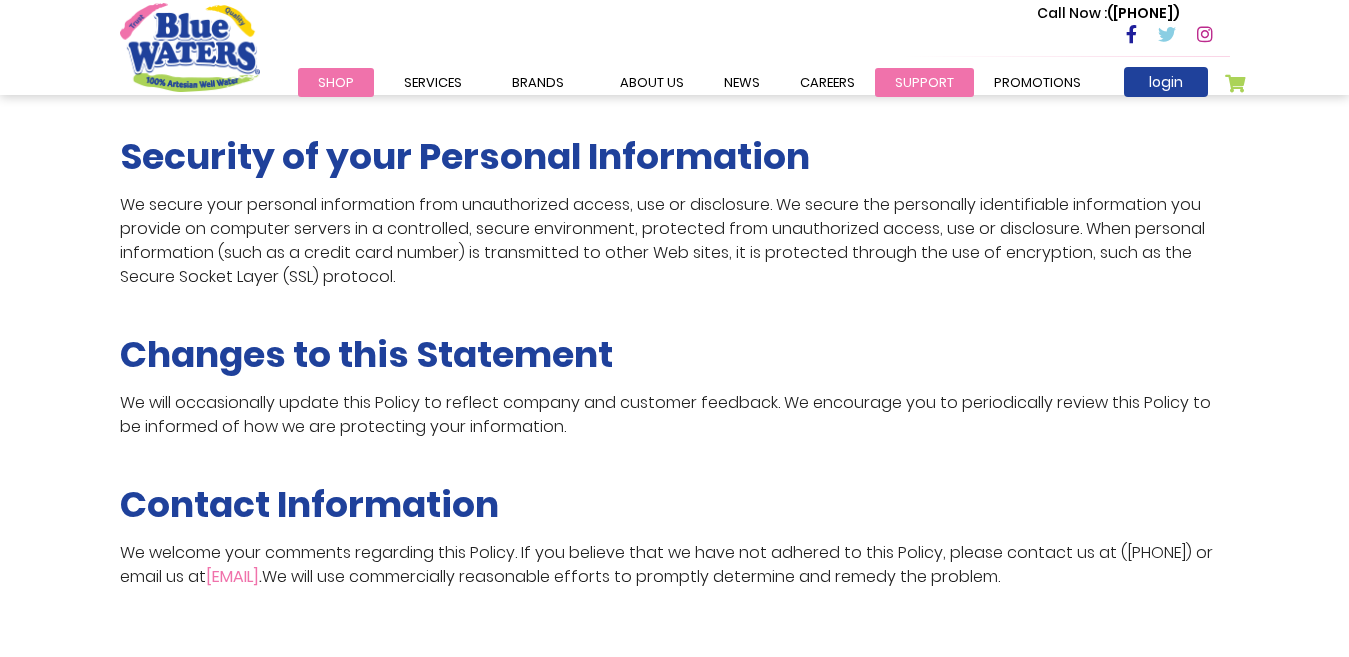 click on "support" at bounding box center [924, 82] 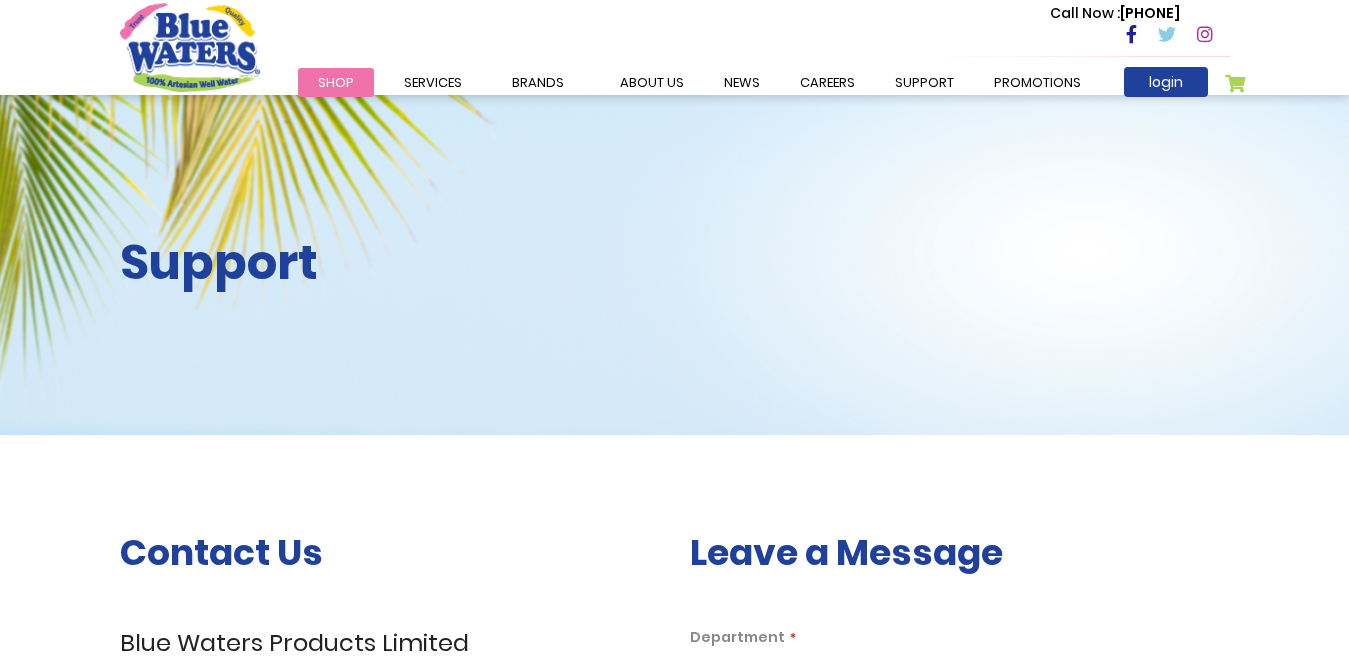 scroll, scrollTop: 0, scrollLeft: 0, axis: both 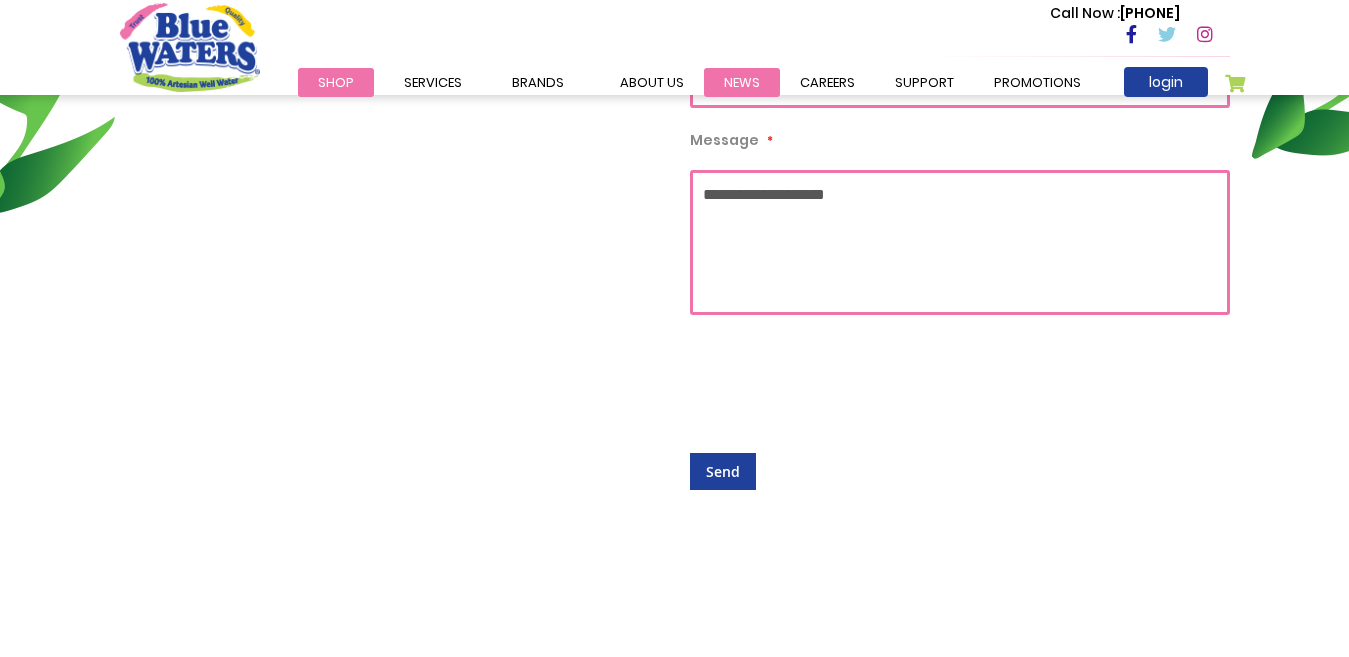 click on "News" at bounding box center [742, 82] 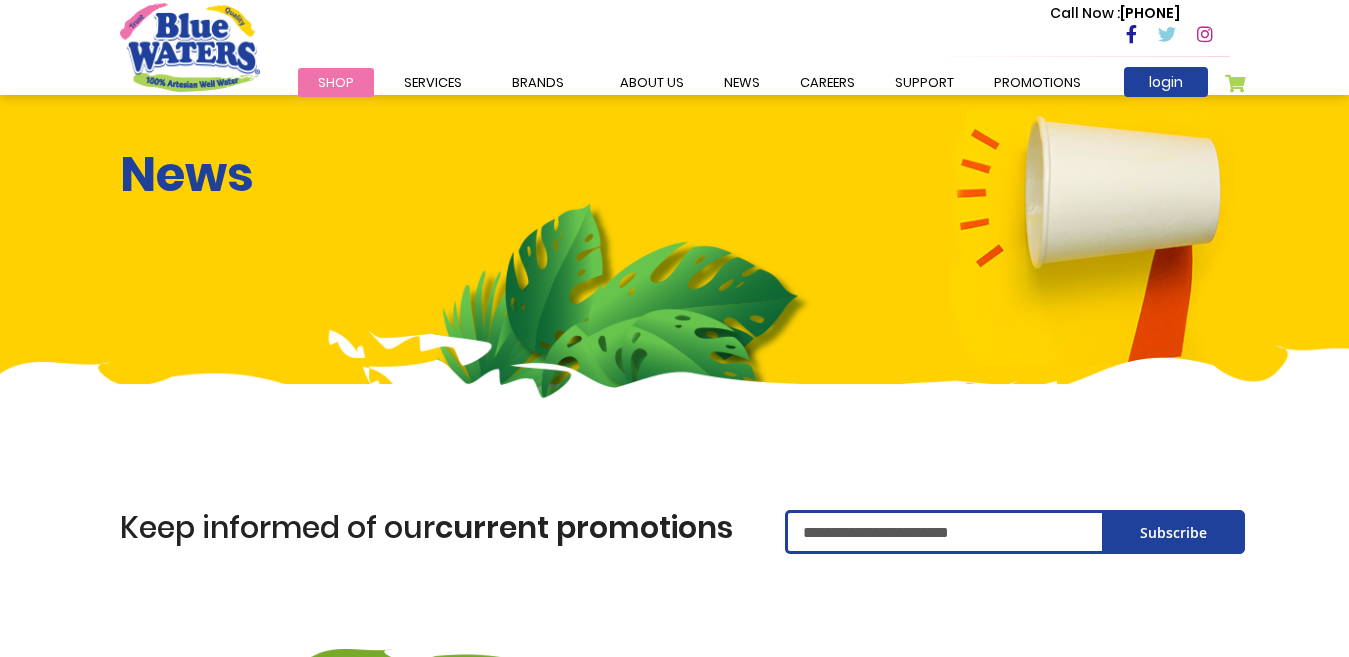 scroll, scrollTop: 0, scrollLeft: 0, axis: both 